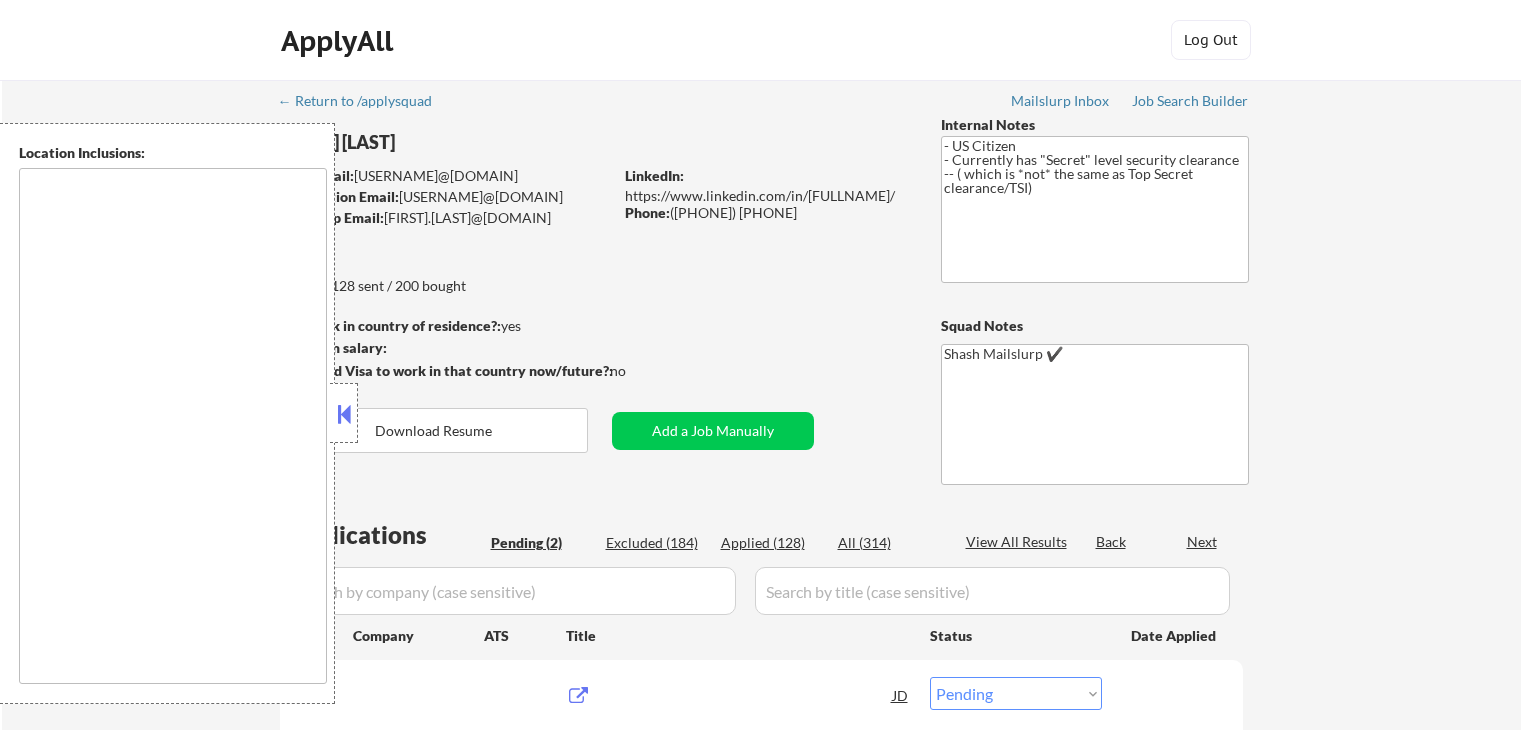 select on ""pending"" 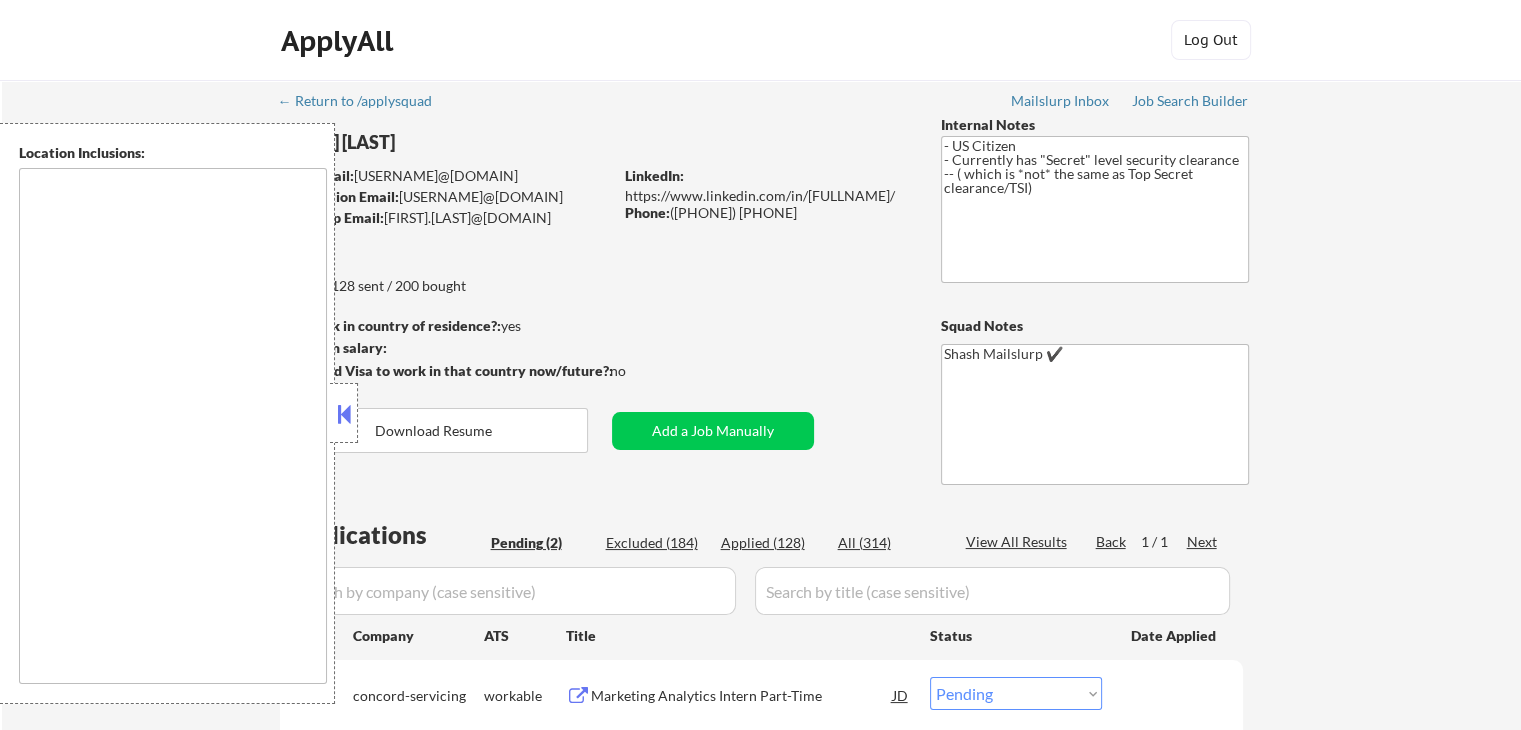 type on "[LIST OF CITIES]" 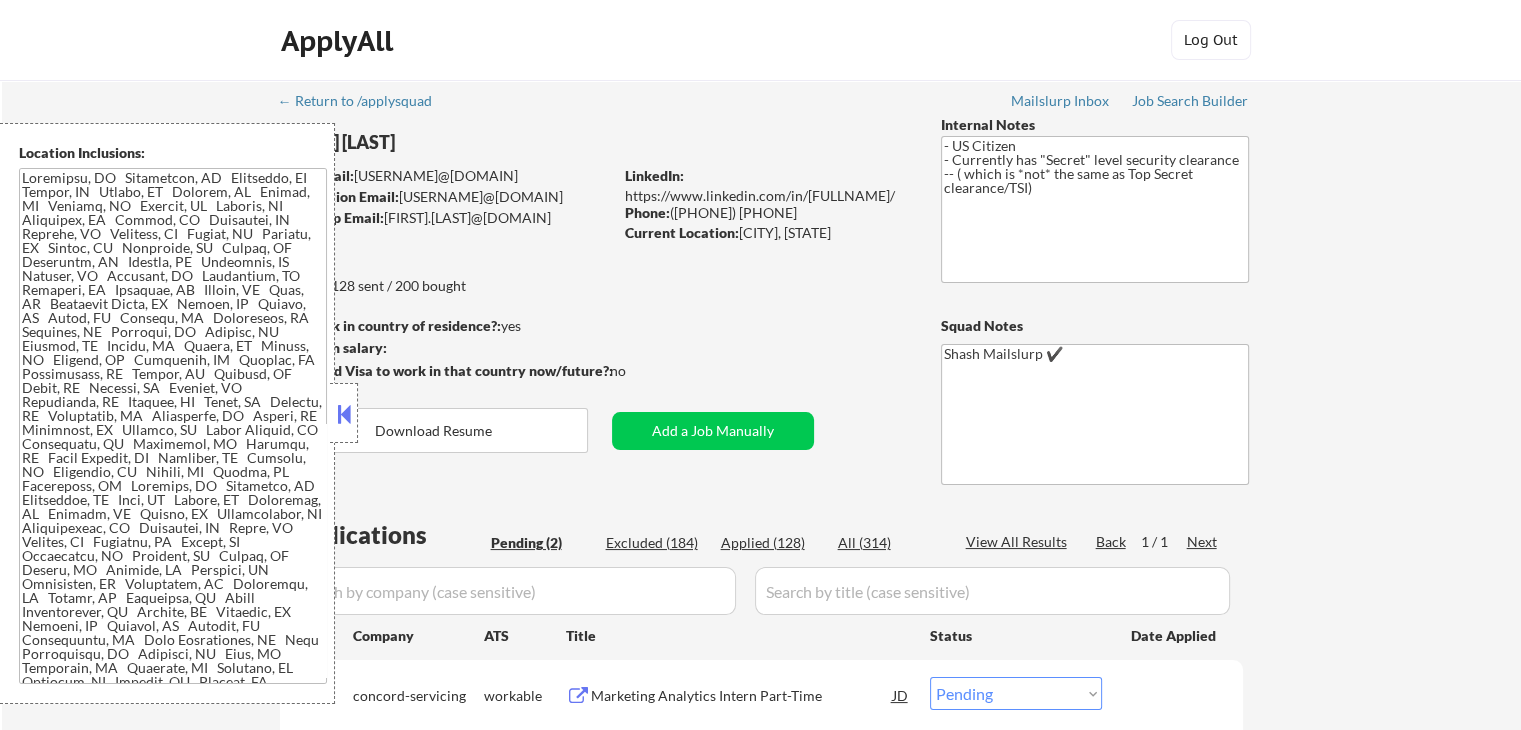click at bounding box center (344, 414) 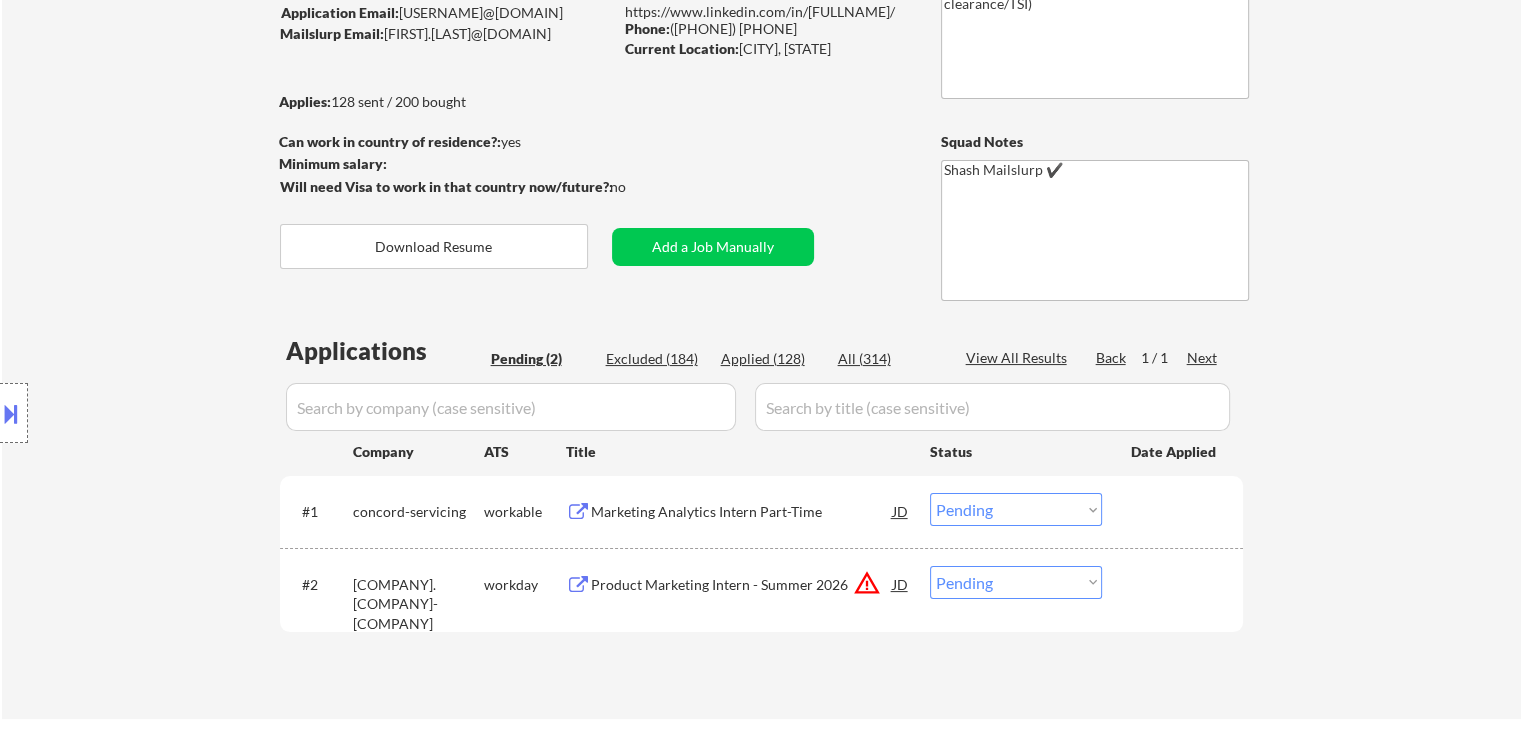 scroll, scrollTop: 300, scrollLeft: 0, axis: vertical 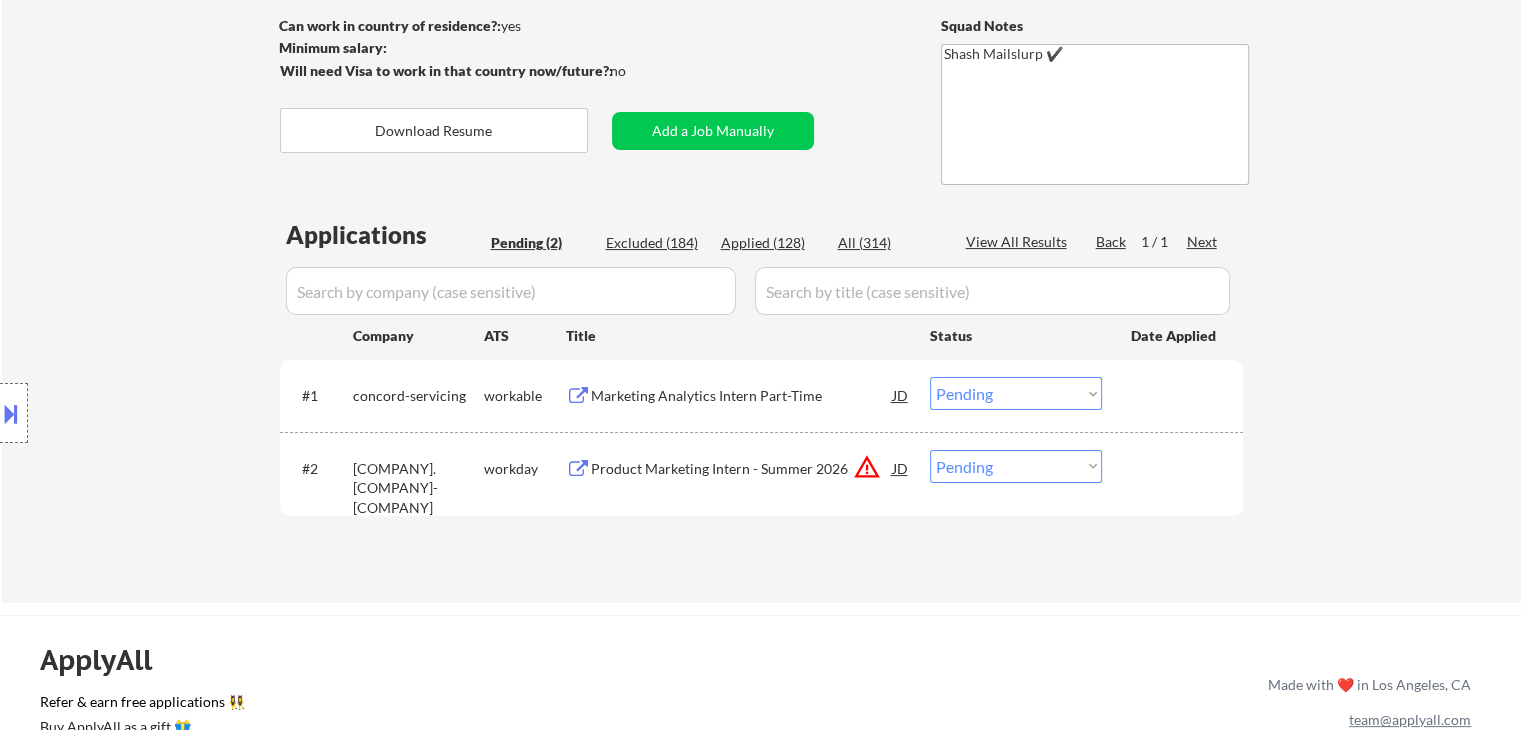 click on "Marketing Analytics Intern Part-Time" at bounding box center (742, 396) 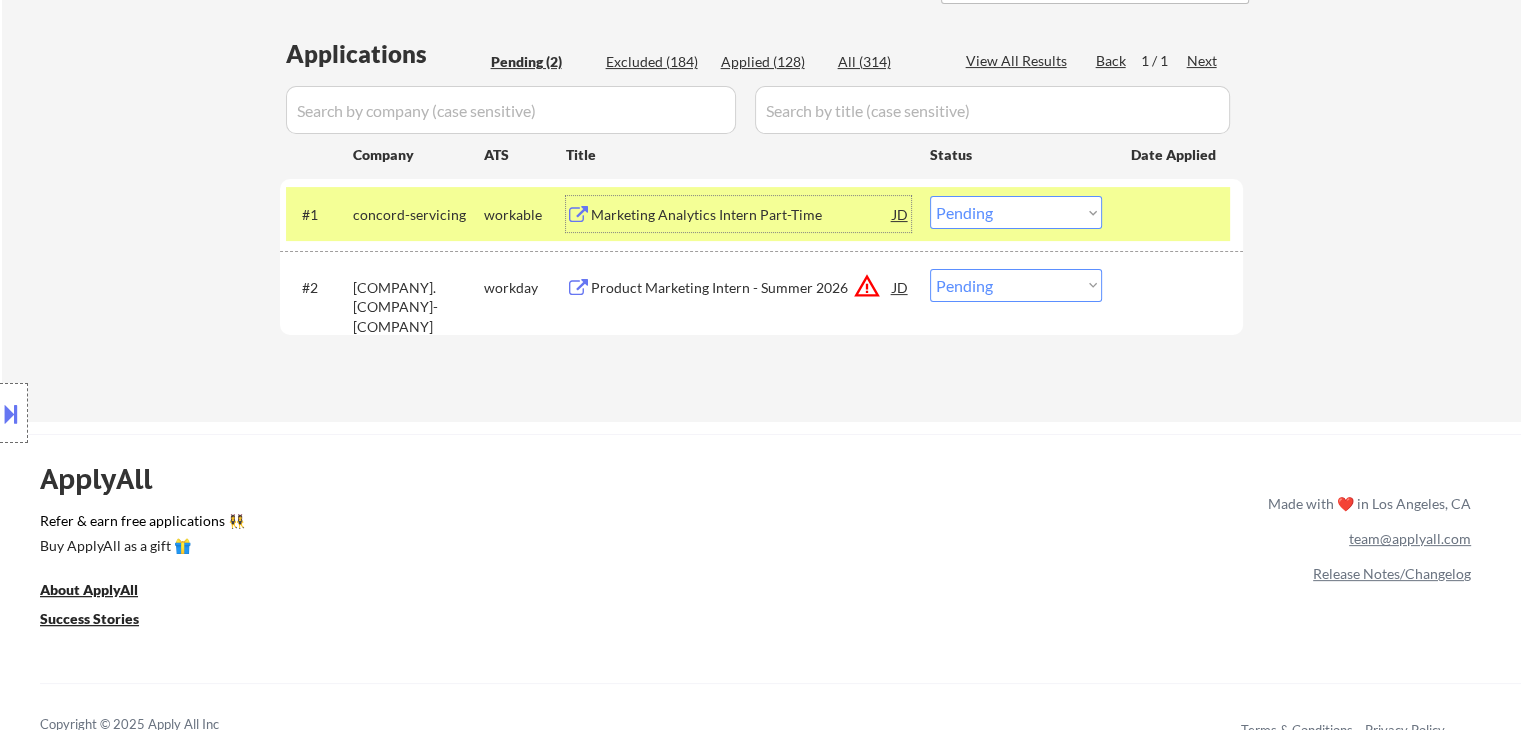 scroll, scrollTop: 500, scrollLeft: 0, axis: vertical 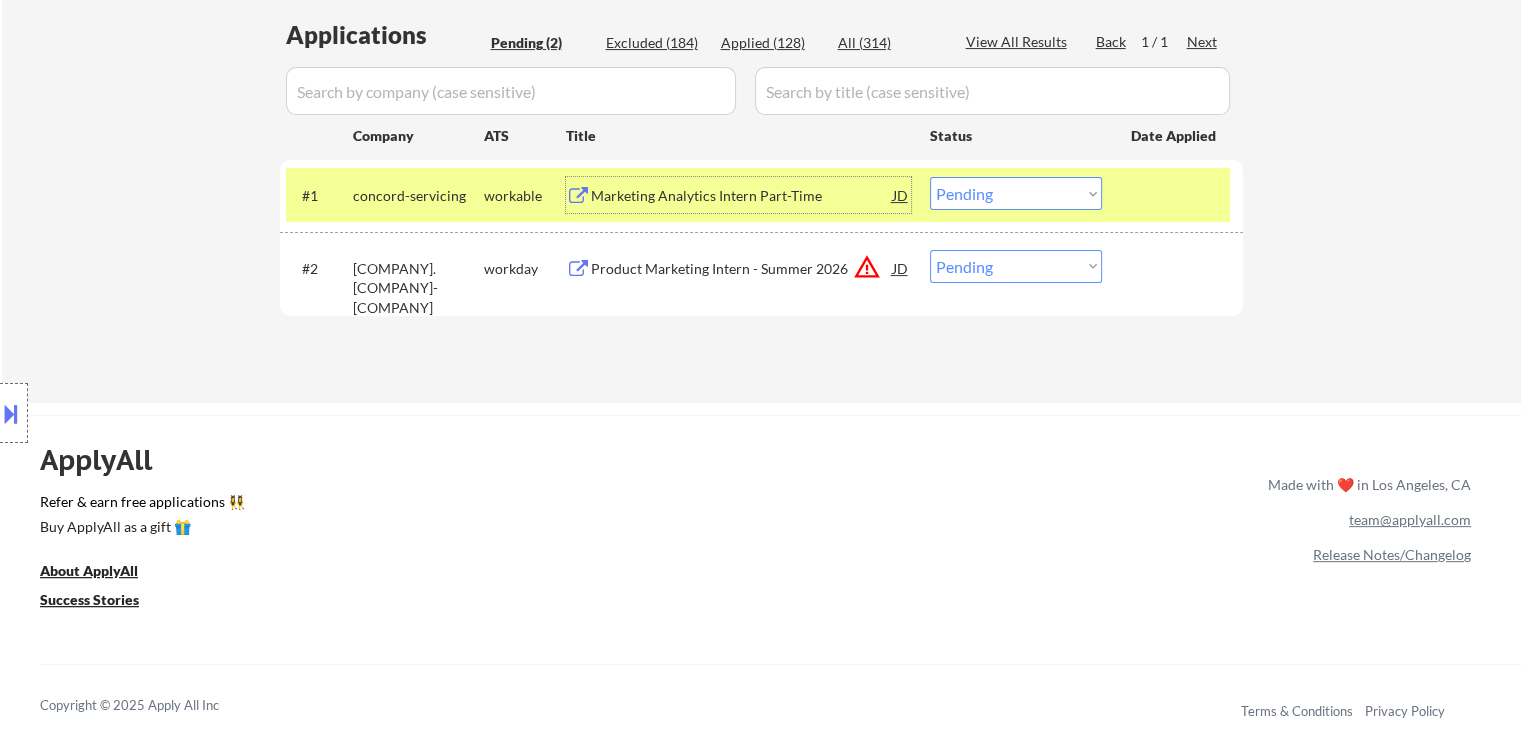 click on "Choose an option... Pending Applied Excluded (Questions) Excluded (Expired) Excluded (Location) Excluded (Bad Match) Excluded (Blocklist) Excluded (Salary) Excluded (Other)" at bounding box center (1016, 193) 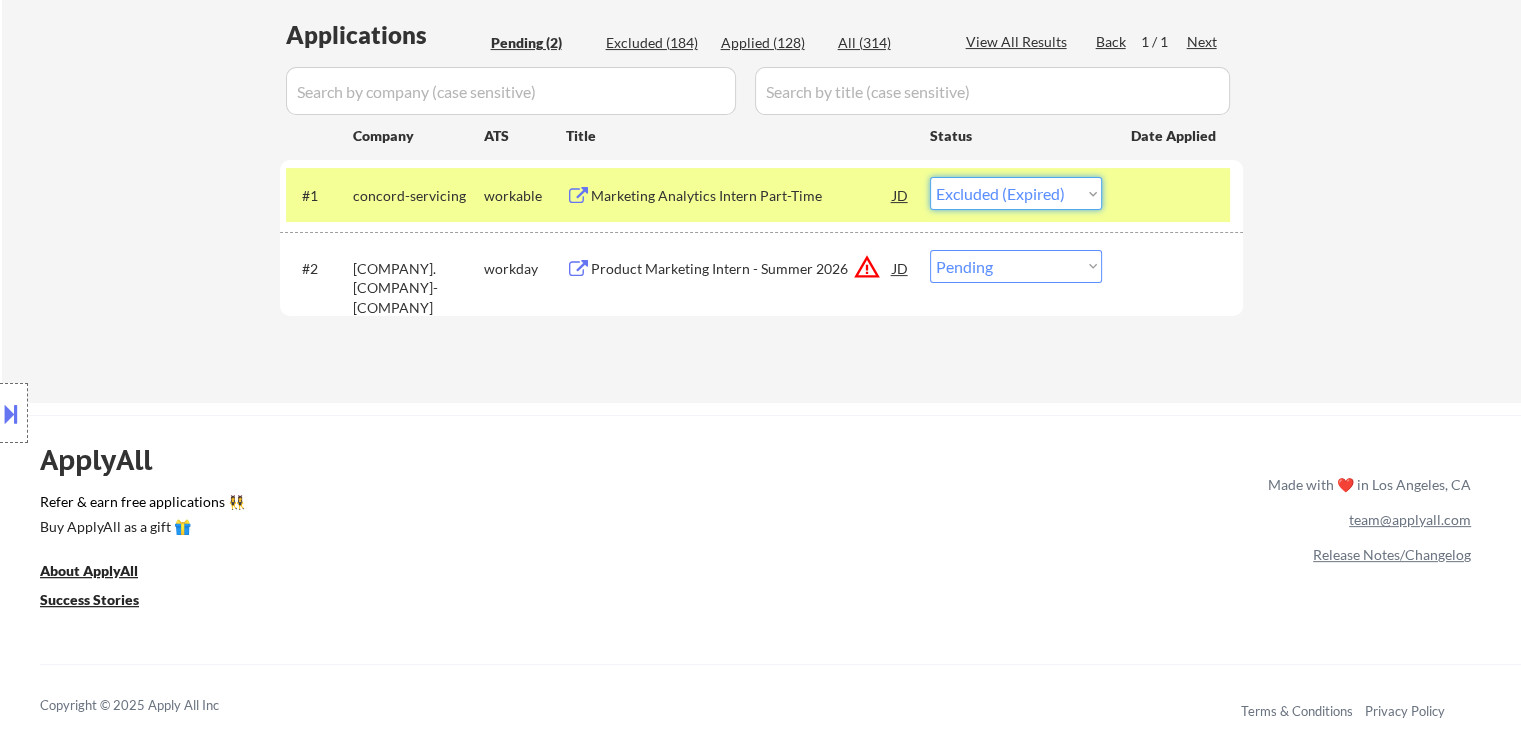 click on "Choose an option... Pending Applied Excluded (Questions) Excluded (Expired) Excluded (Location) Excluded (Bad Match) Excluded (Blocklist) Excluded (Salary) Excluded (Other)" at bounding box center [1016, 193] 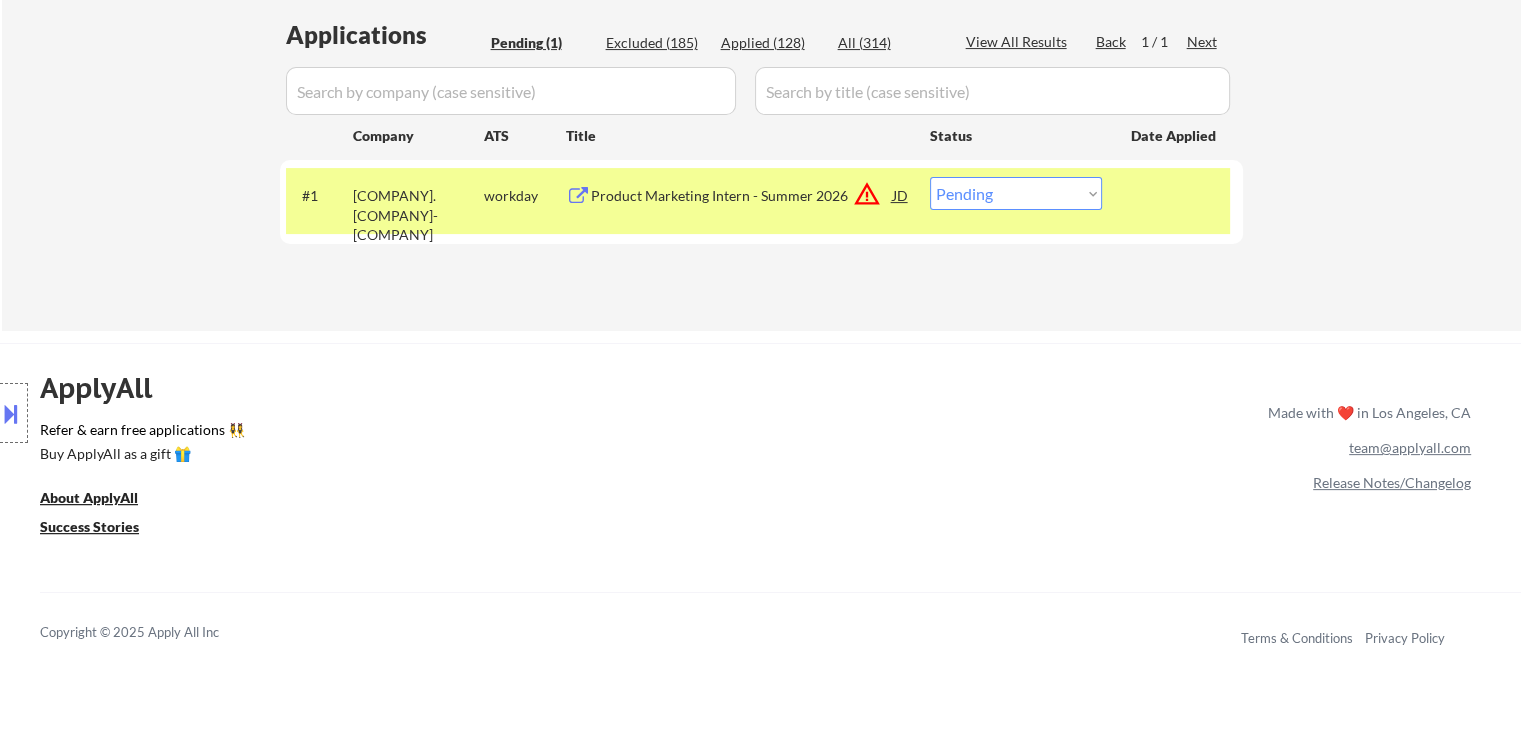 click on "Product Marketing Intern - Summer 2026" at bounding box center (742, 196) 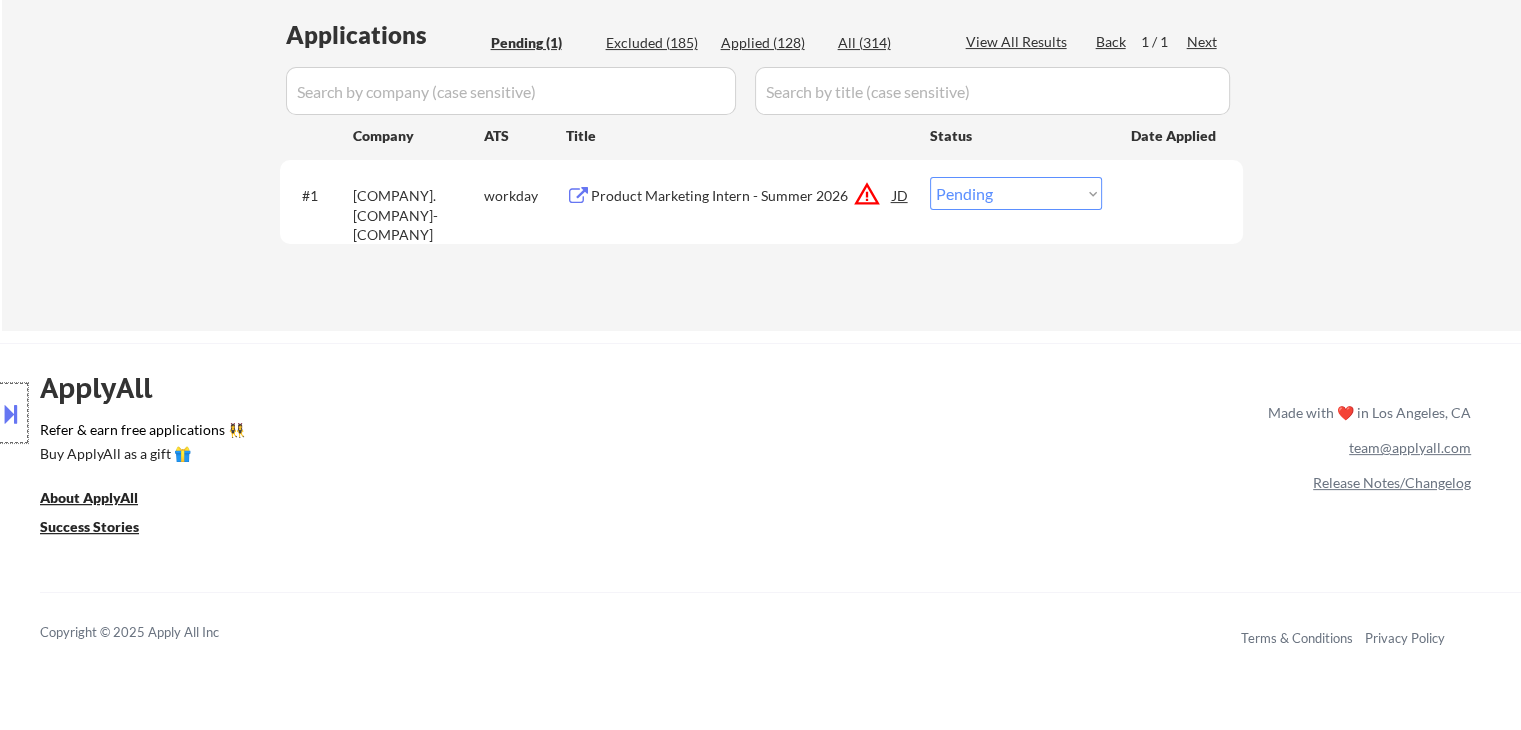 click at bounding box center (14, 413) 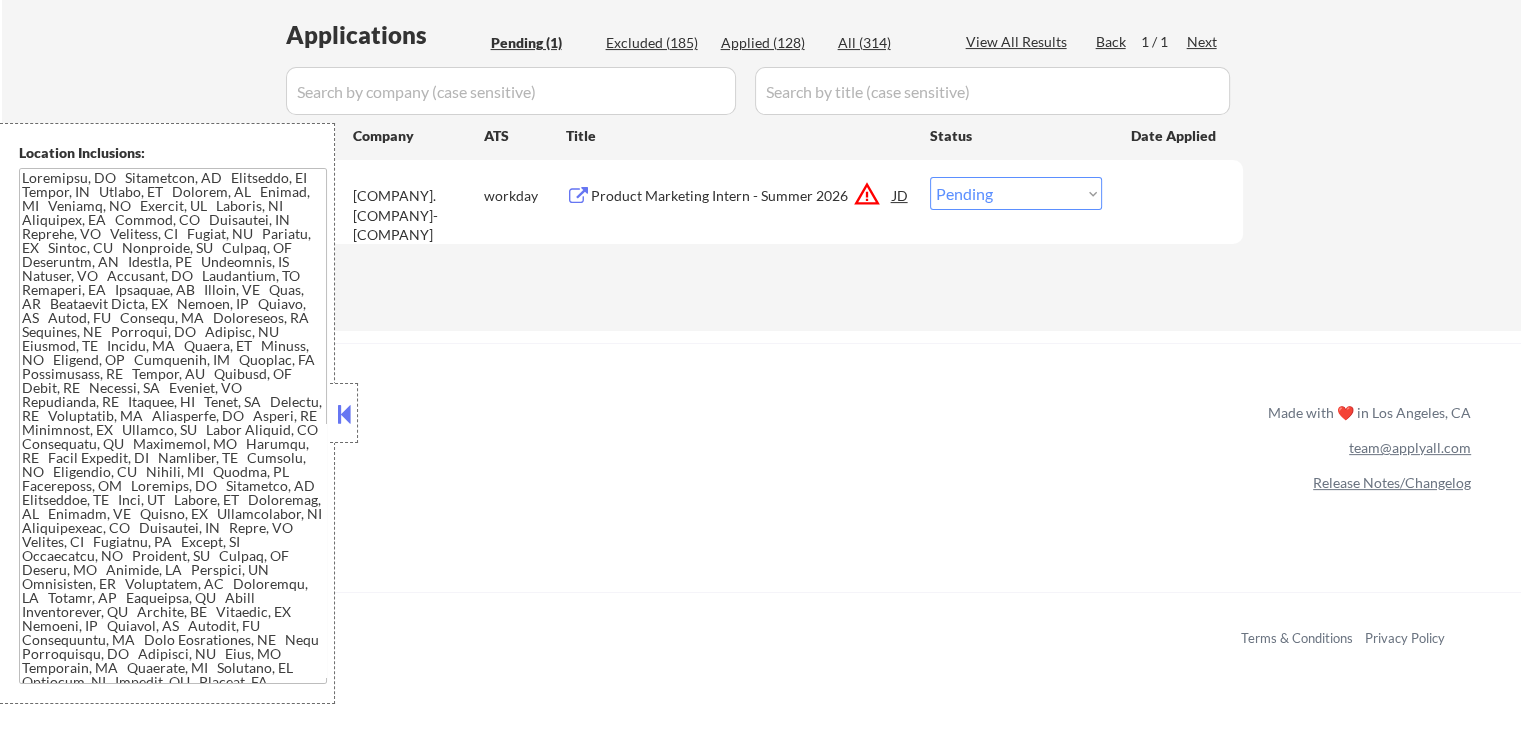 click on "Made with ❤️ in [CITY], [STATE] team@[DOMAIN] Copyright © [YEAR] [COMPANY] Inc Terms & Conditions      Privacy Policy" at bounding box center [760, 515] 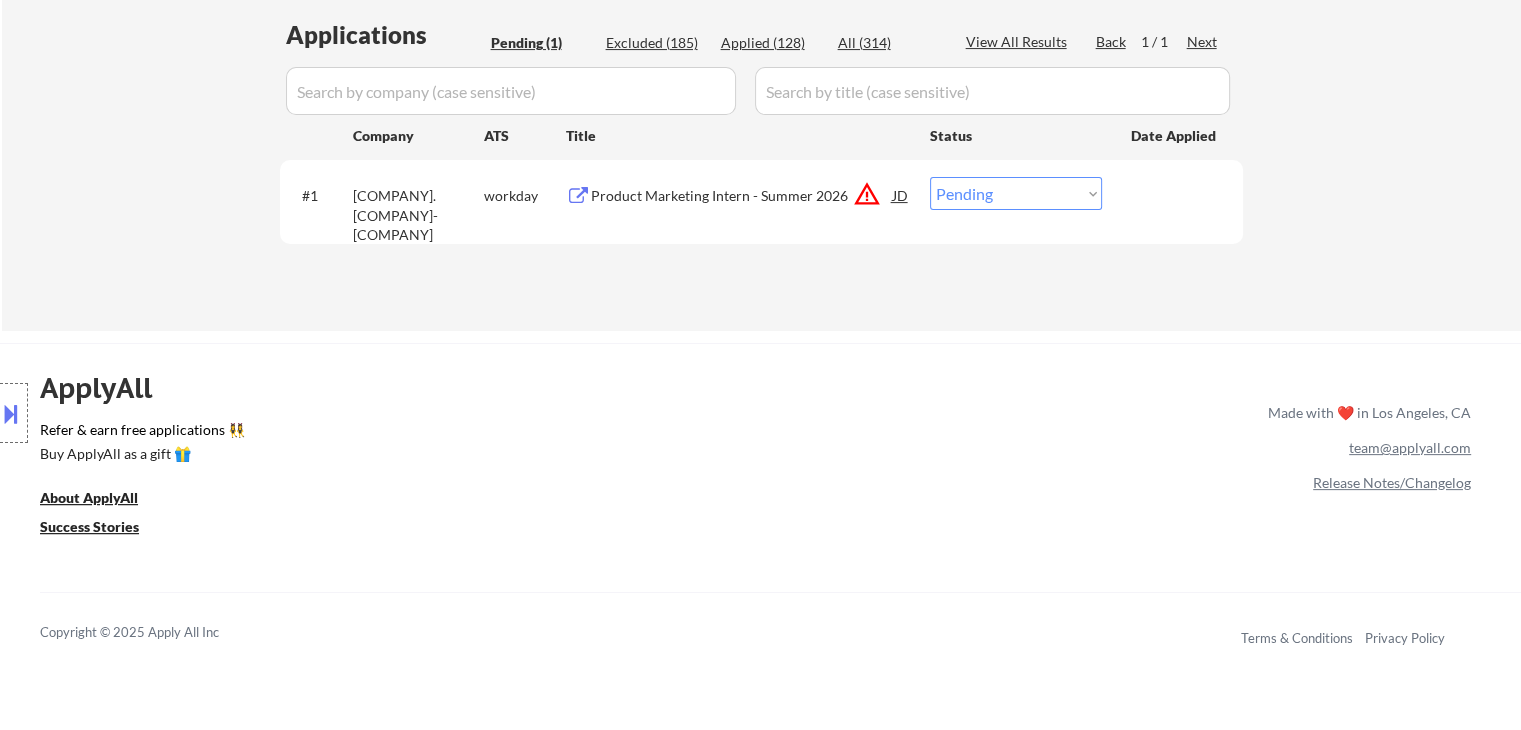 click on "Choose an option... Pending Applied Excluded (Questions) Excluded (Expired) Excluded (Location) Excluded (Bad Match) Excluded (Blocklist) Excluded (Salary) Excluded (Other)" at bounding box center (1016, 193) 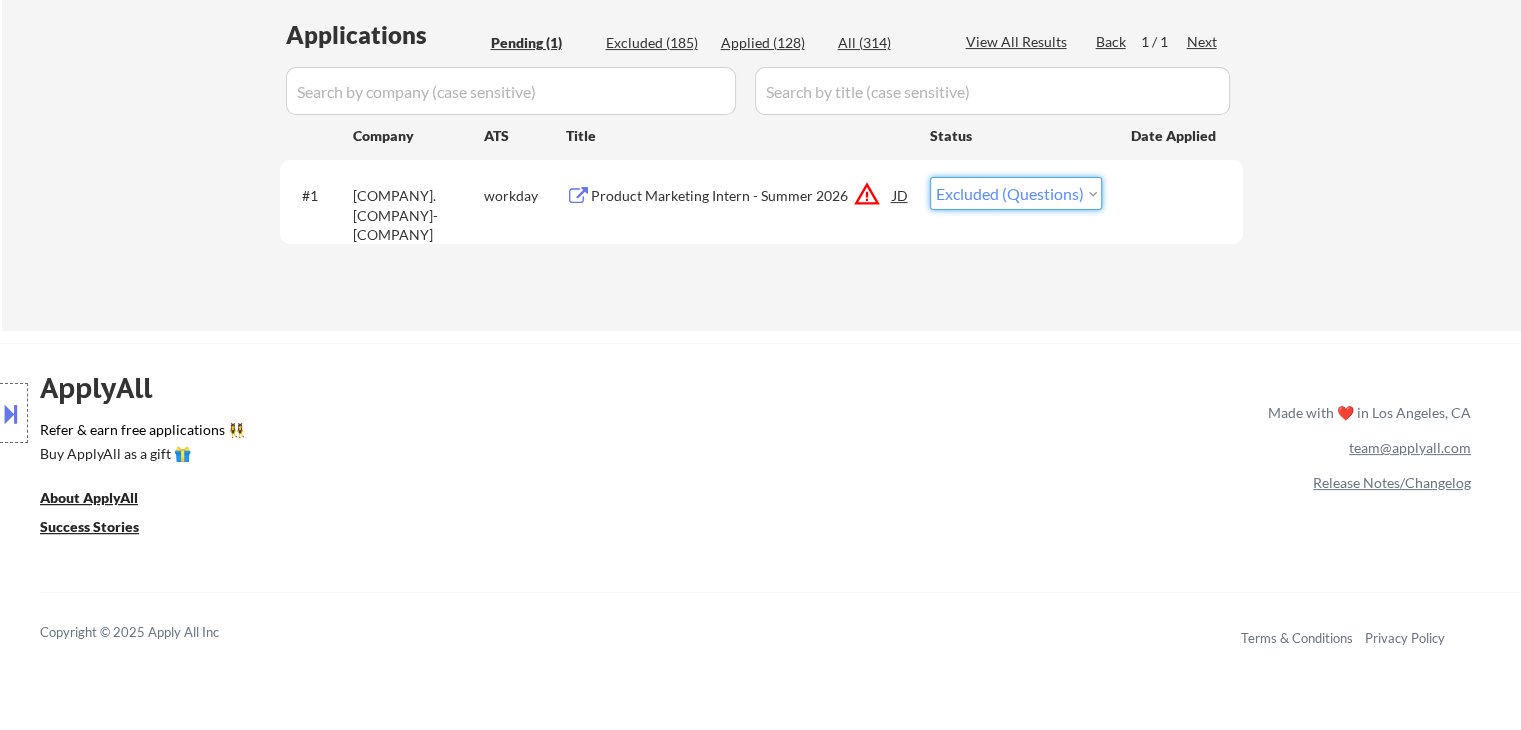 click on "Choose an option... Pending Applied Excluded (Questions) Excluded (Expired) Excluded (Location) Excluded (Bad Match) Excluded (Blocklist) Excluded (Salary) Excluded (Other)" at bounding box center [1016, 193] 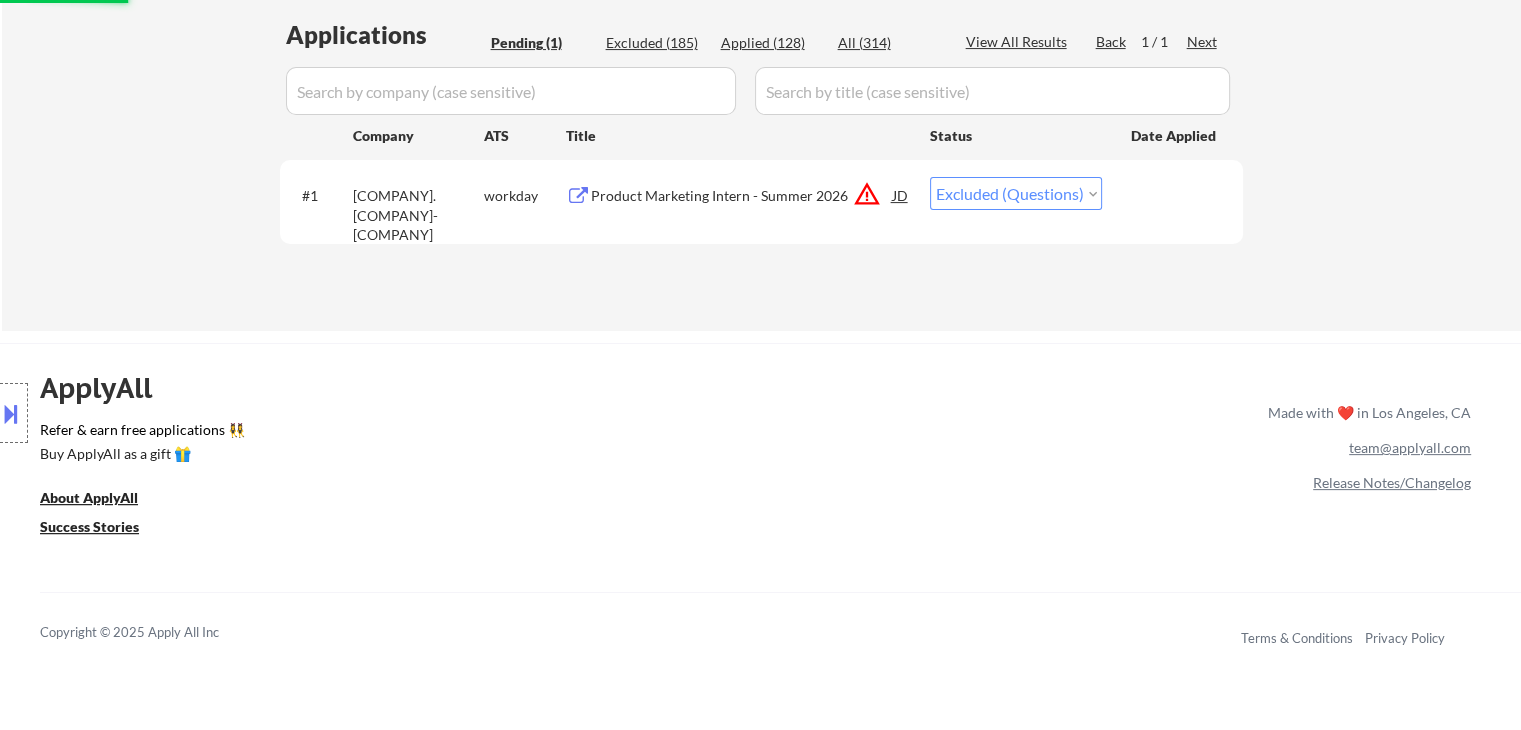 click on "Applied (128)" at bounding box center (771, 43) 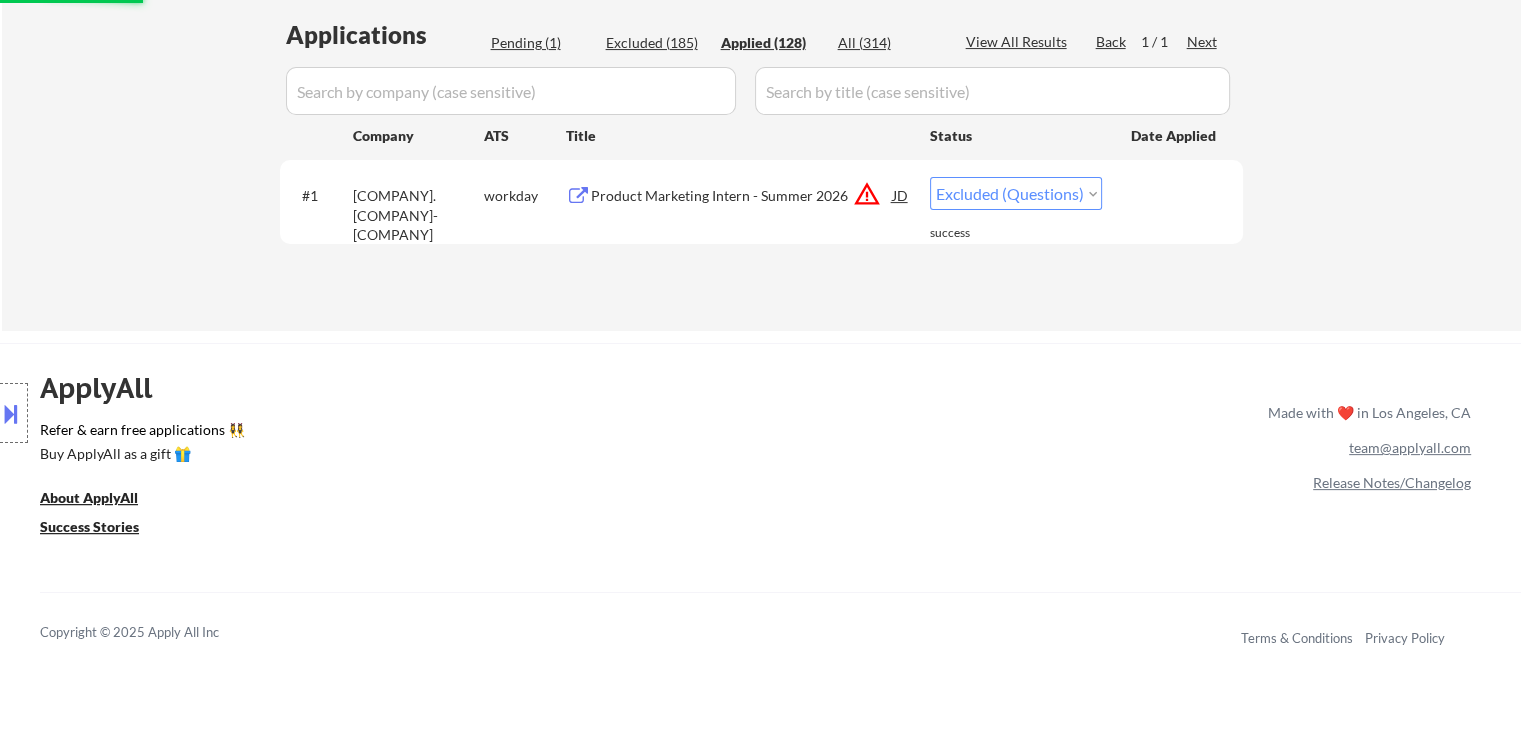 select on ""applied"" 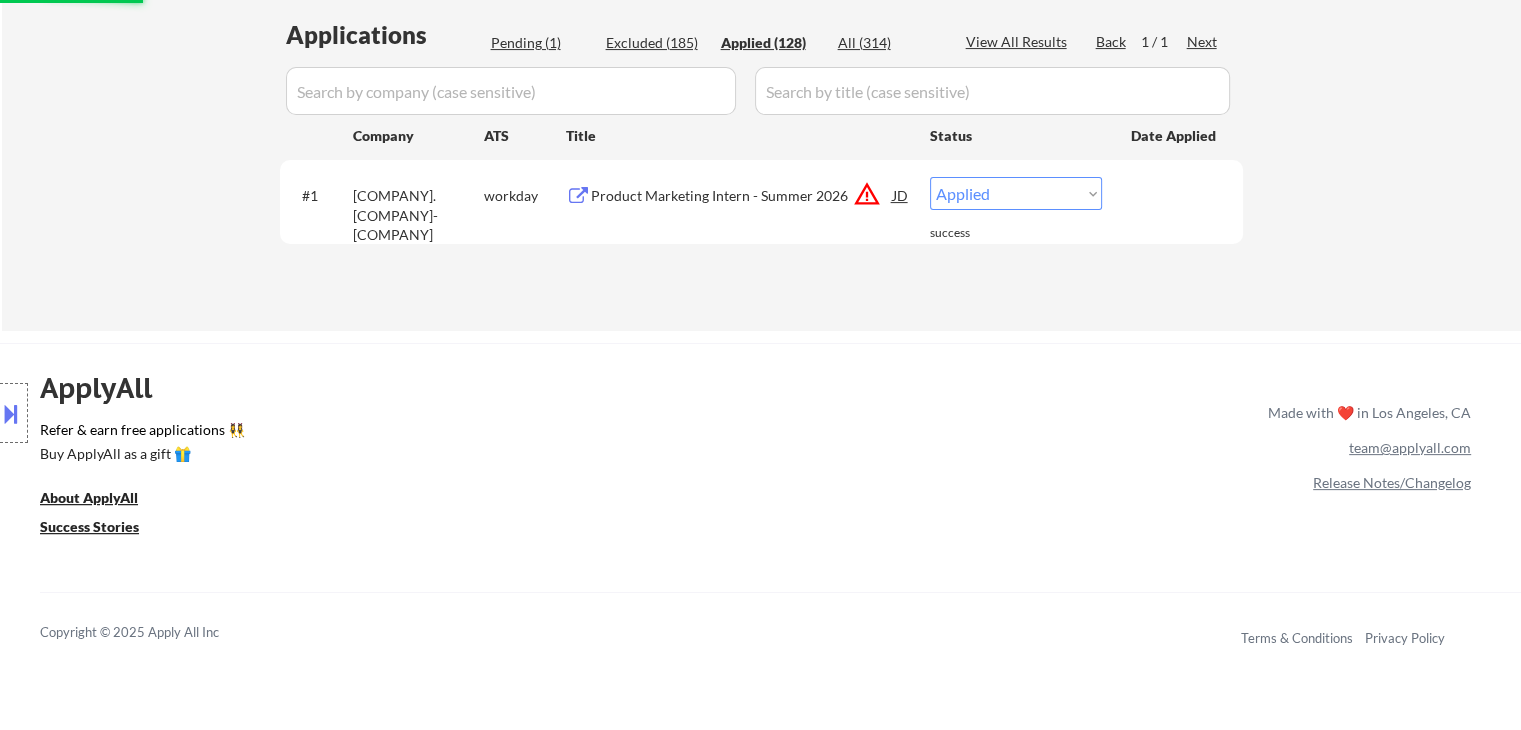 select on ""excluded"" 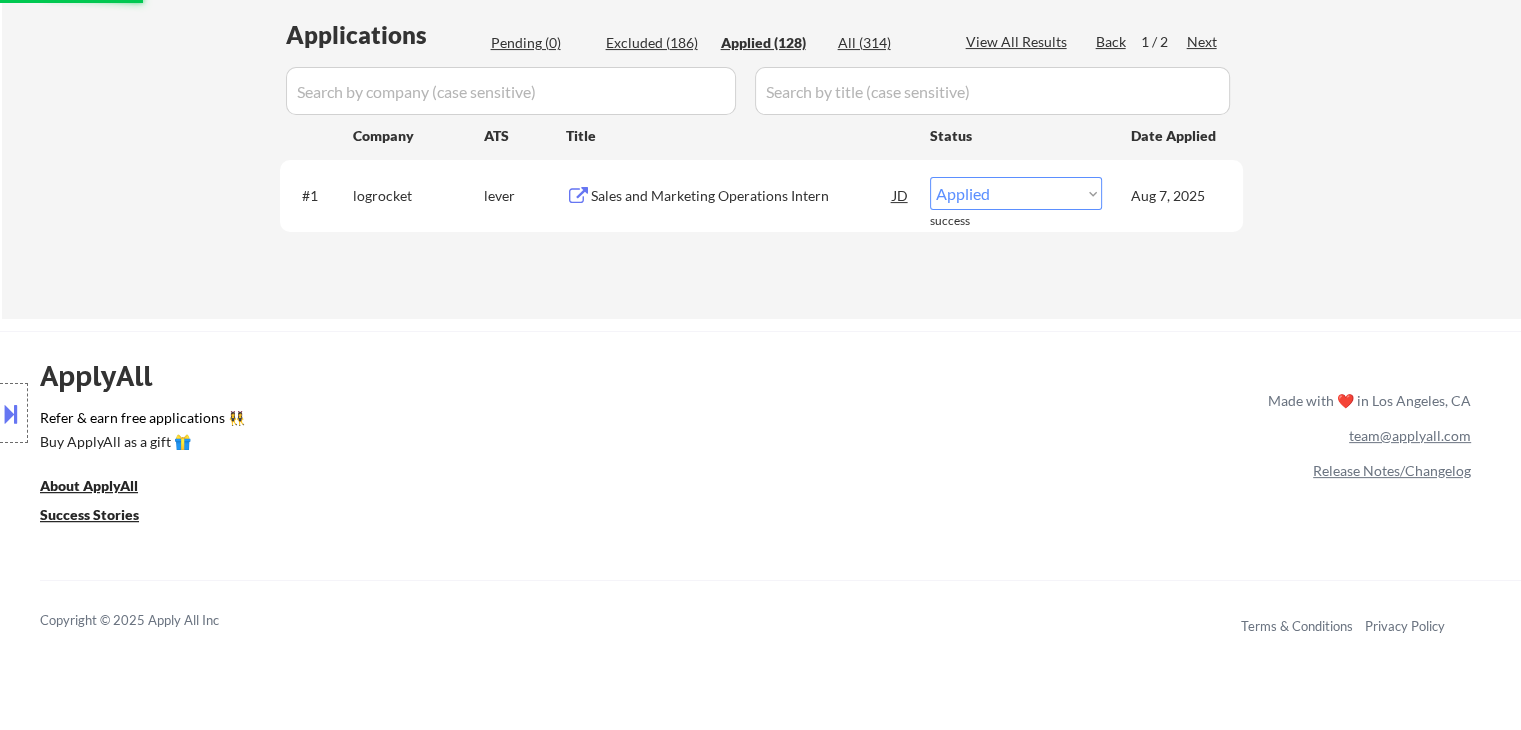 select on ""applied"" 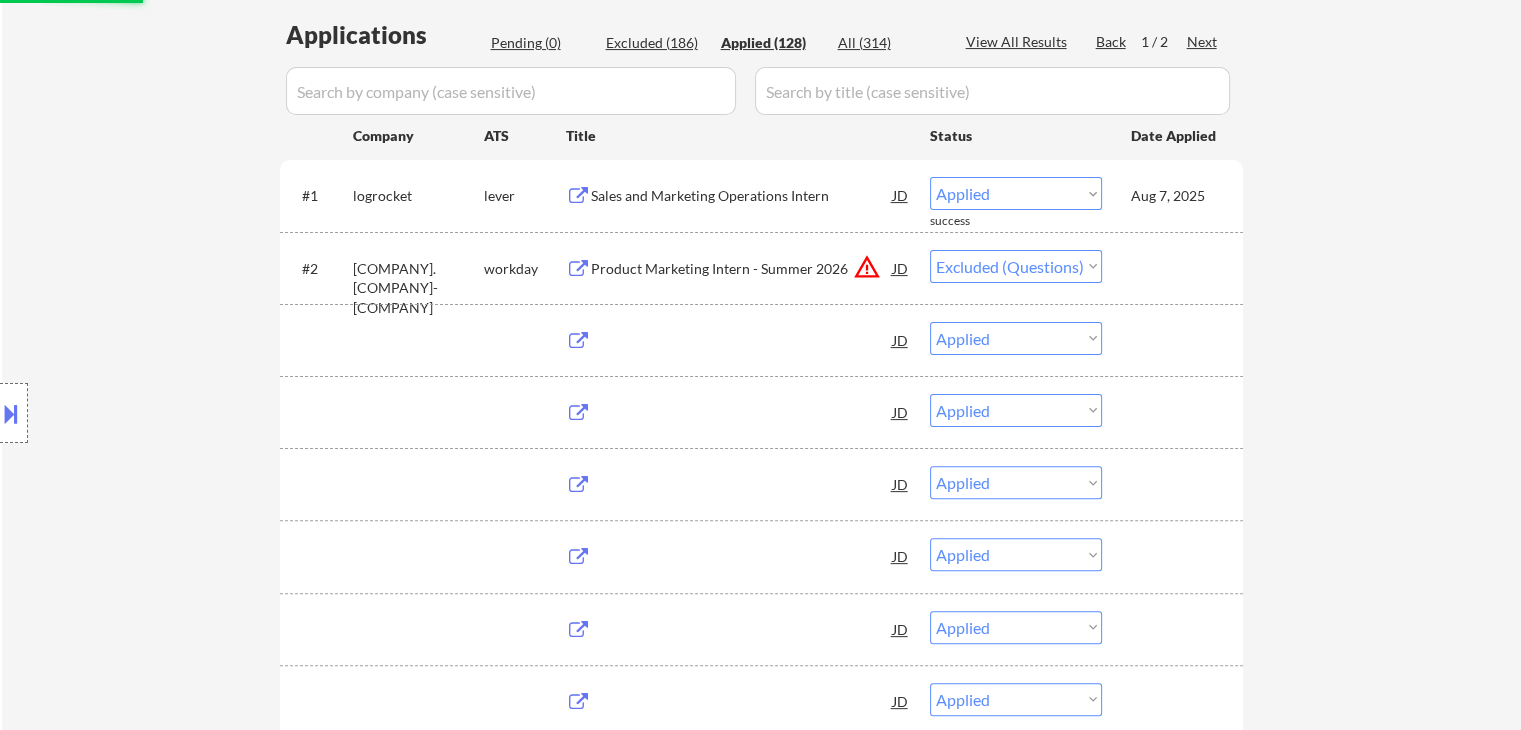 select on ""applied"" 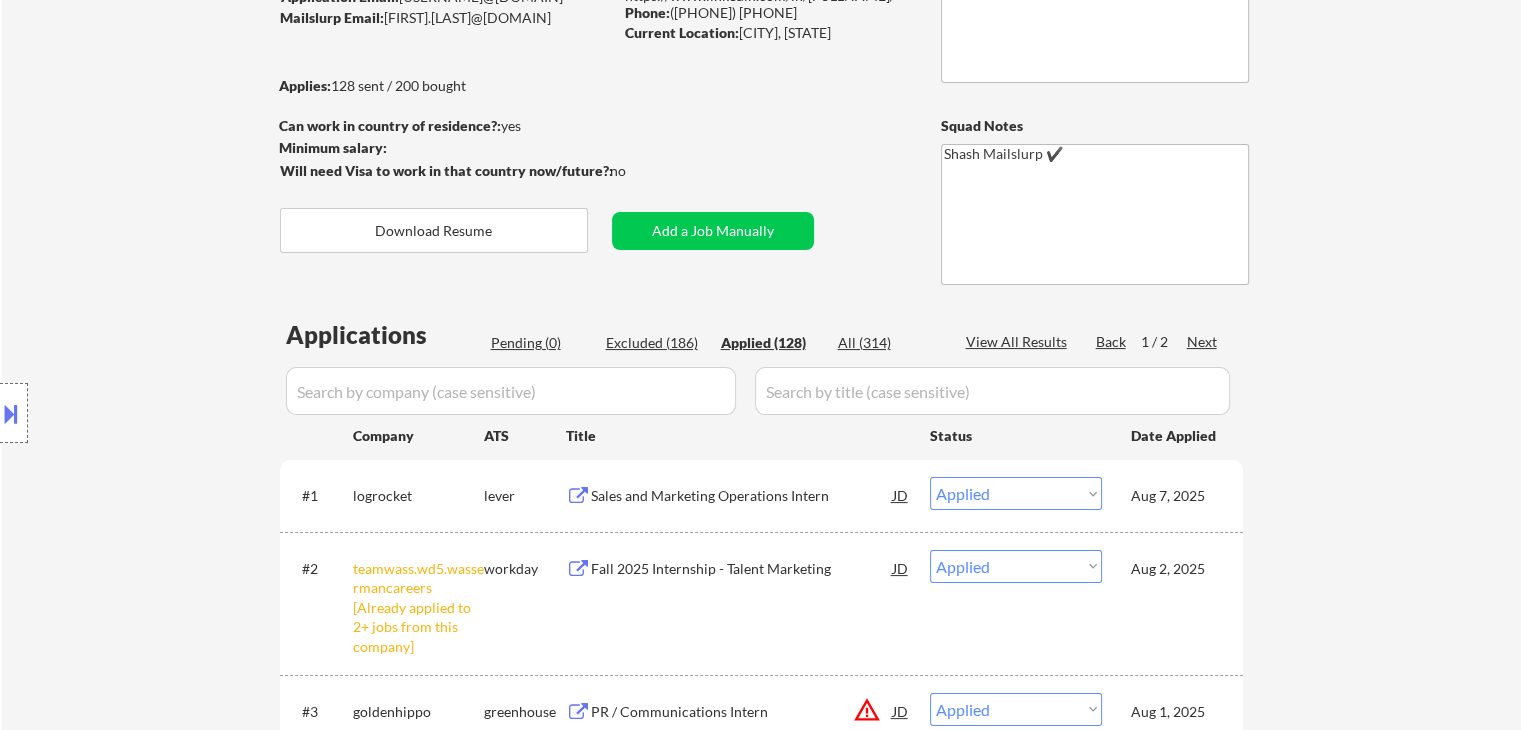 scroll, scrollTop: 100, scrollLeft: 0, axis: vertical 